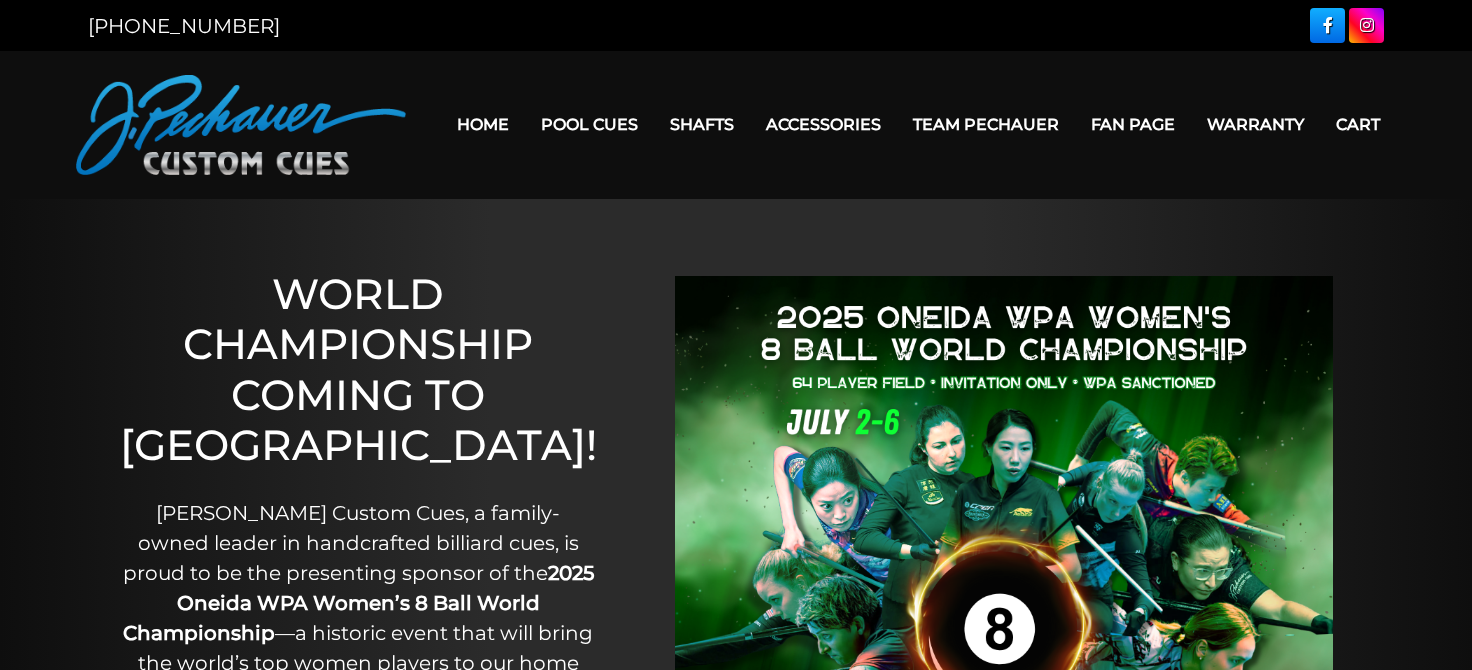 scroll, scrollTop: 0, scrollLeft: 0, axis: both 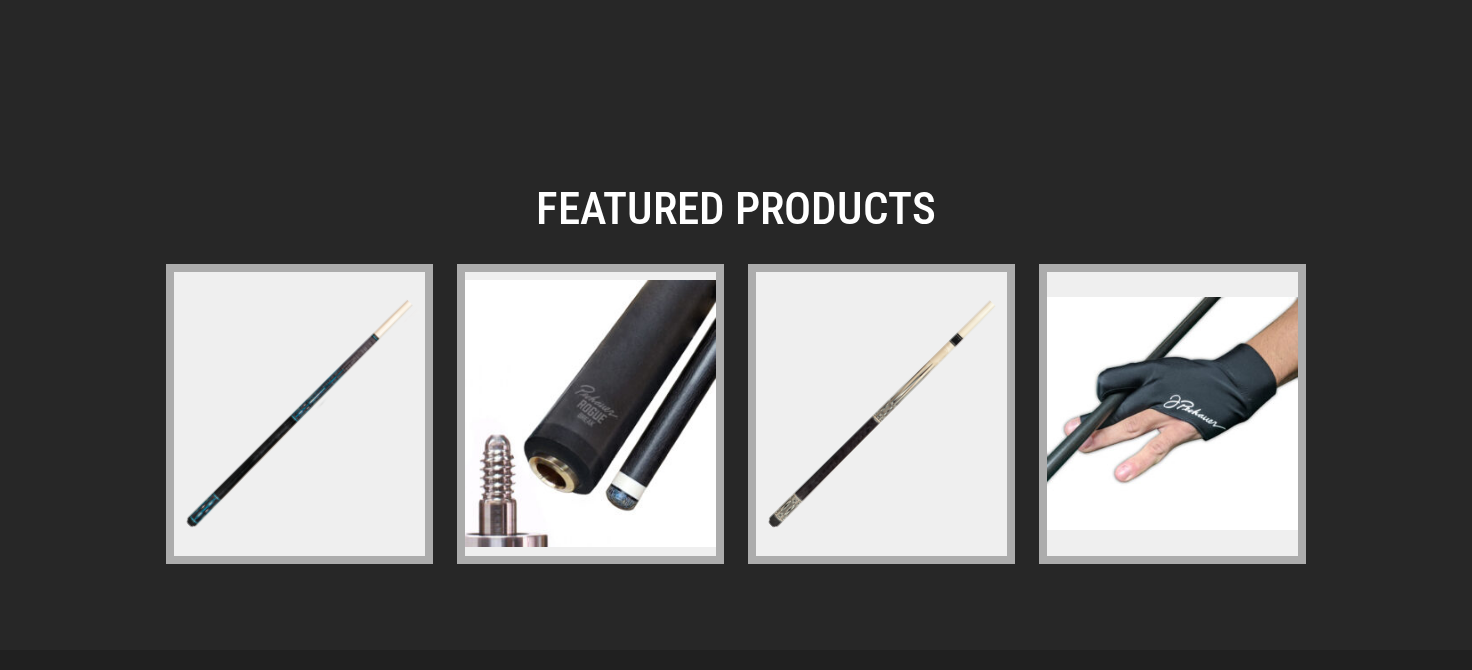 click at bounding box center (590, 413) 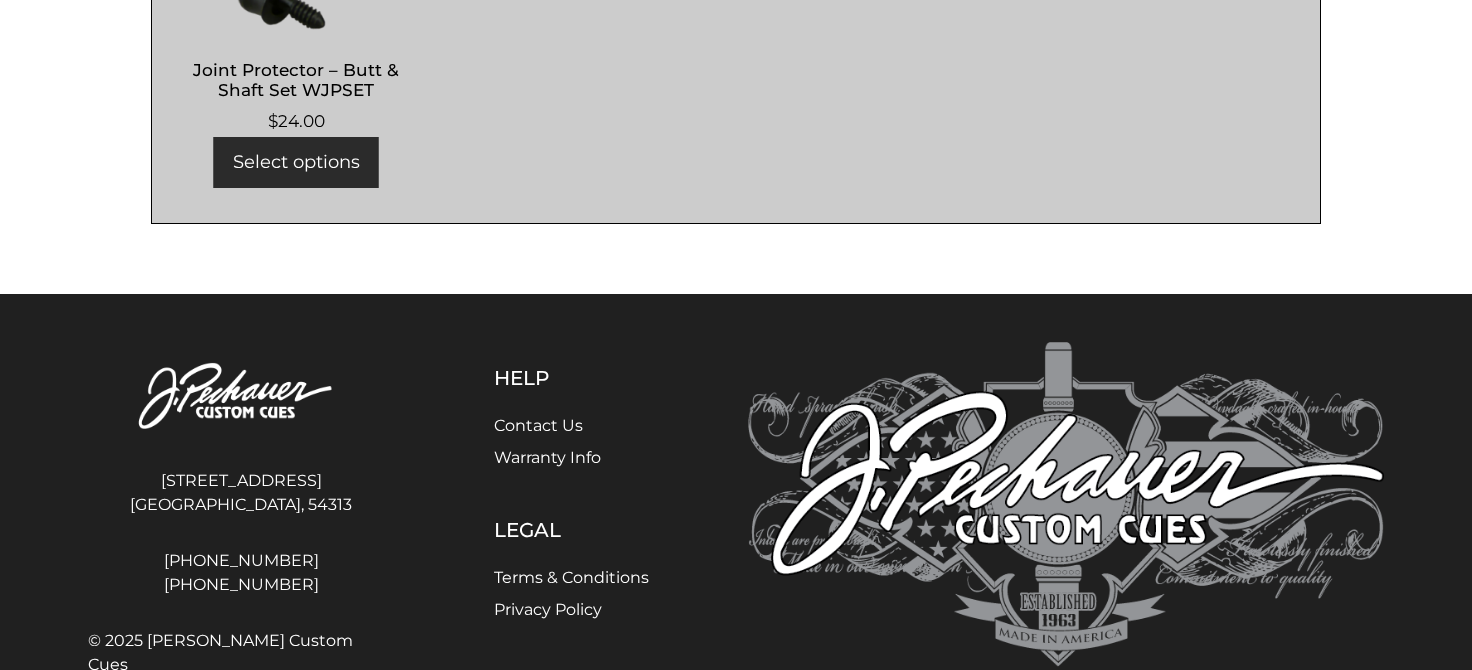 scroll, scrollTop: 1214, scrollLeft: 0, axis: vertical 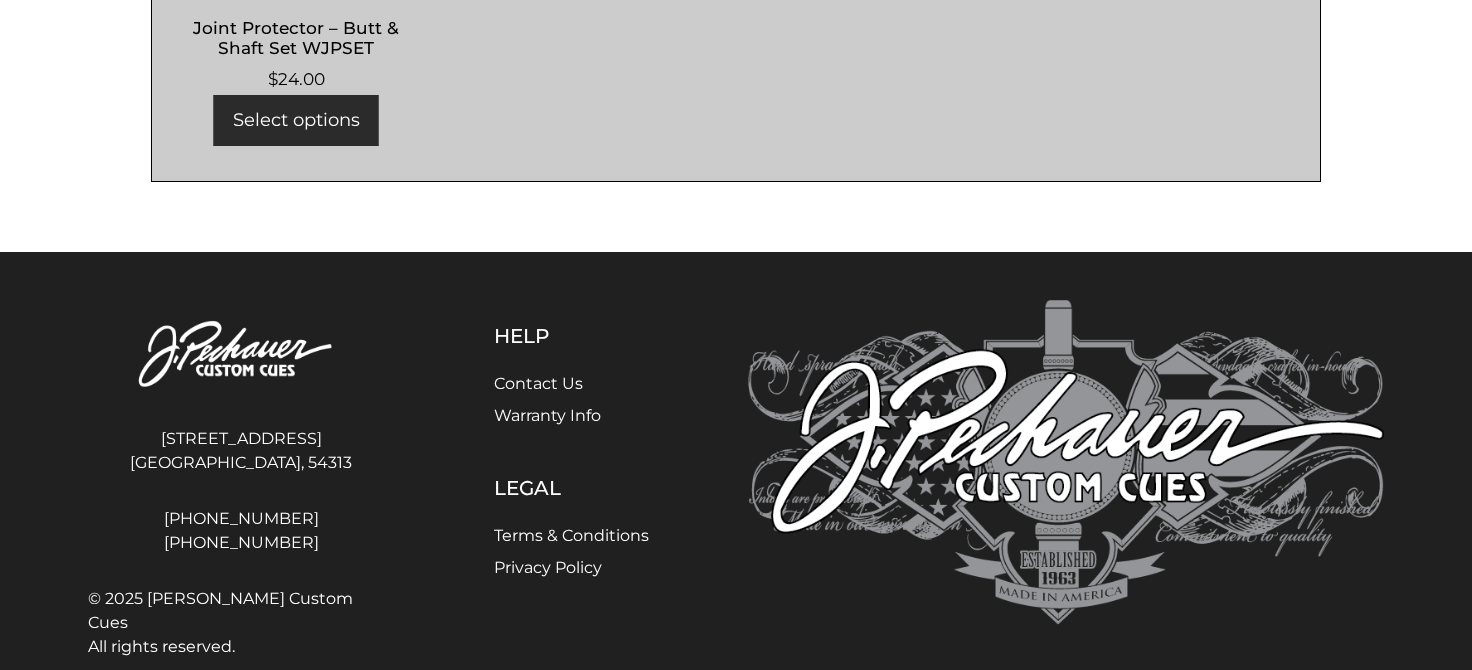 click on "Warranty Info" at bounding box center (547, 415) 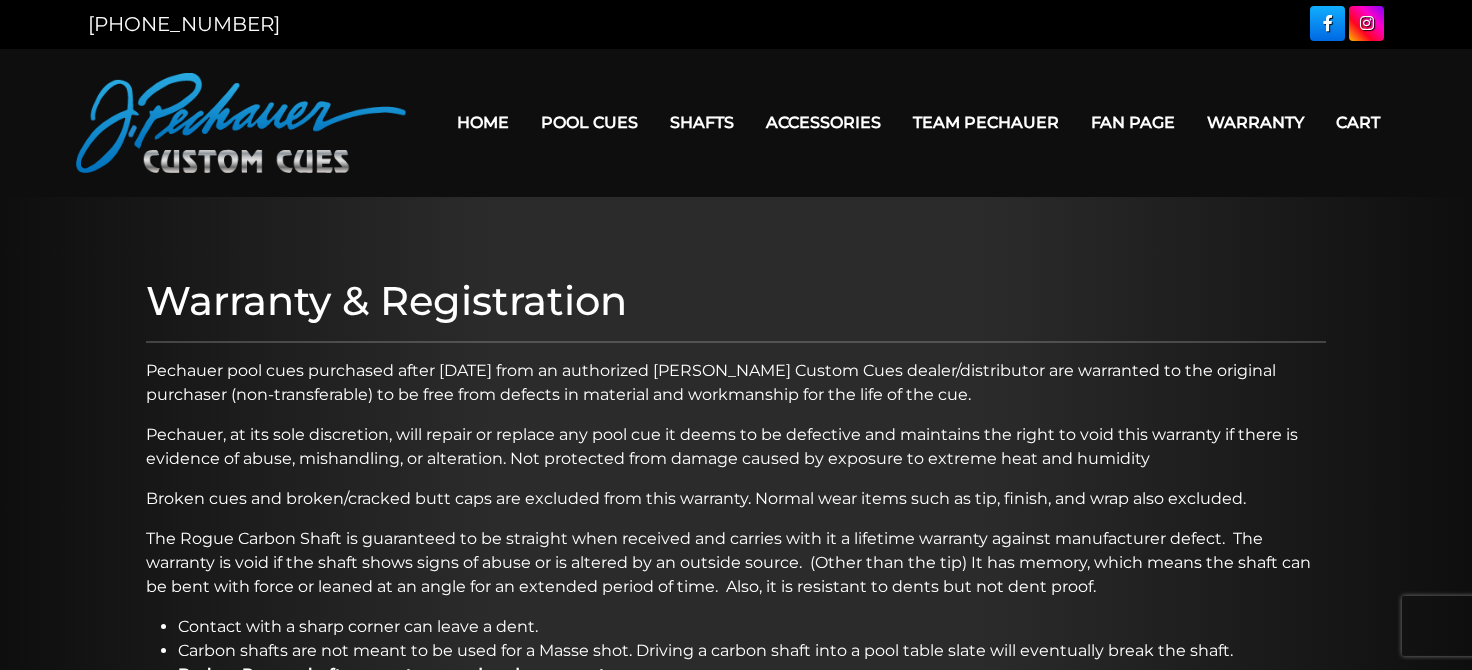 scroll, scrollTop: 0, scrollLeft: 0, axis: both 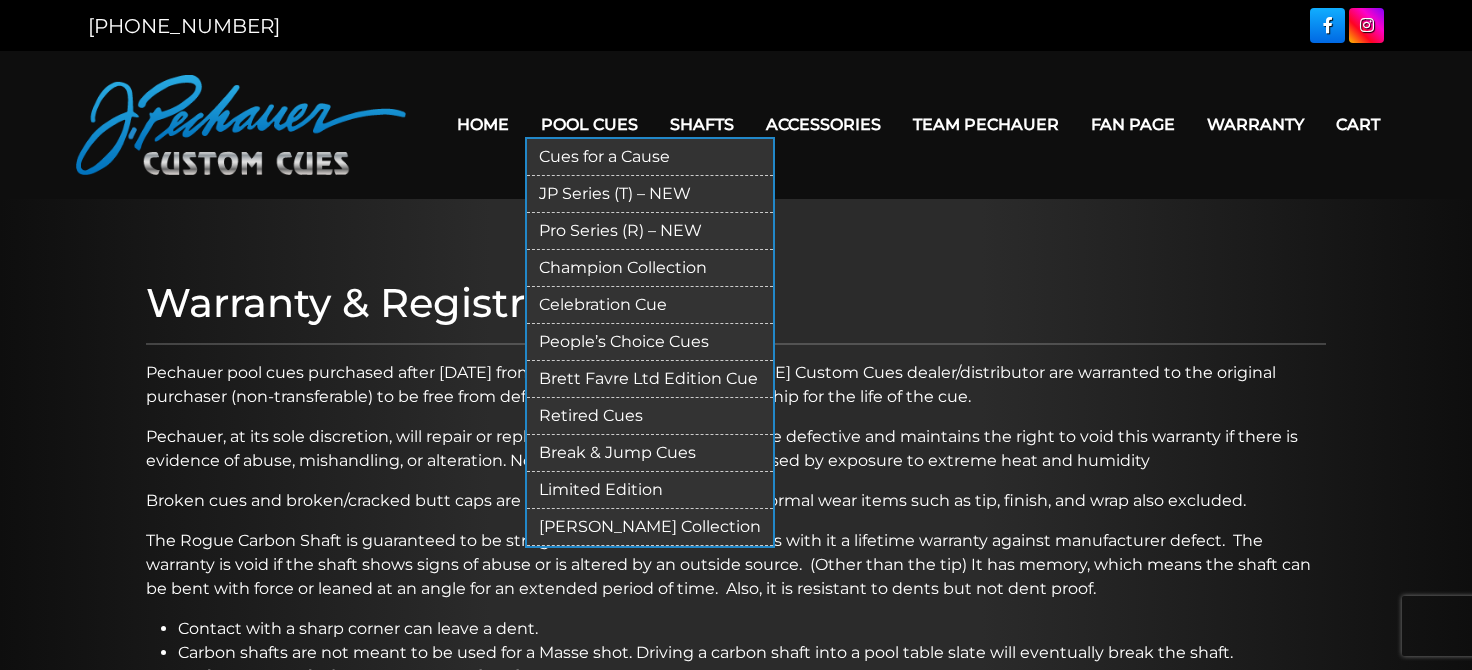click on "Pro Series (R) – NEW" at bounding box center (650, 231) 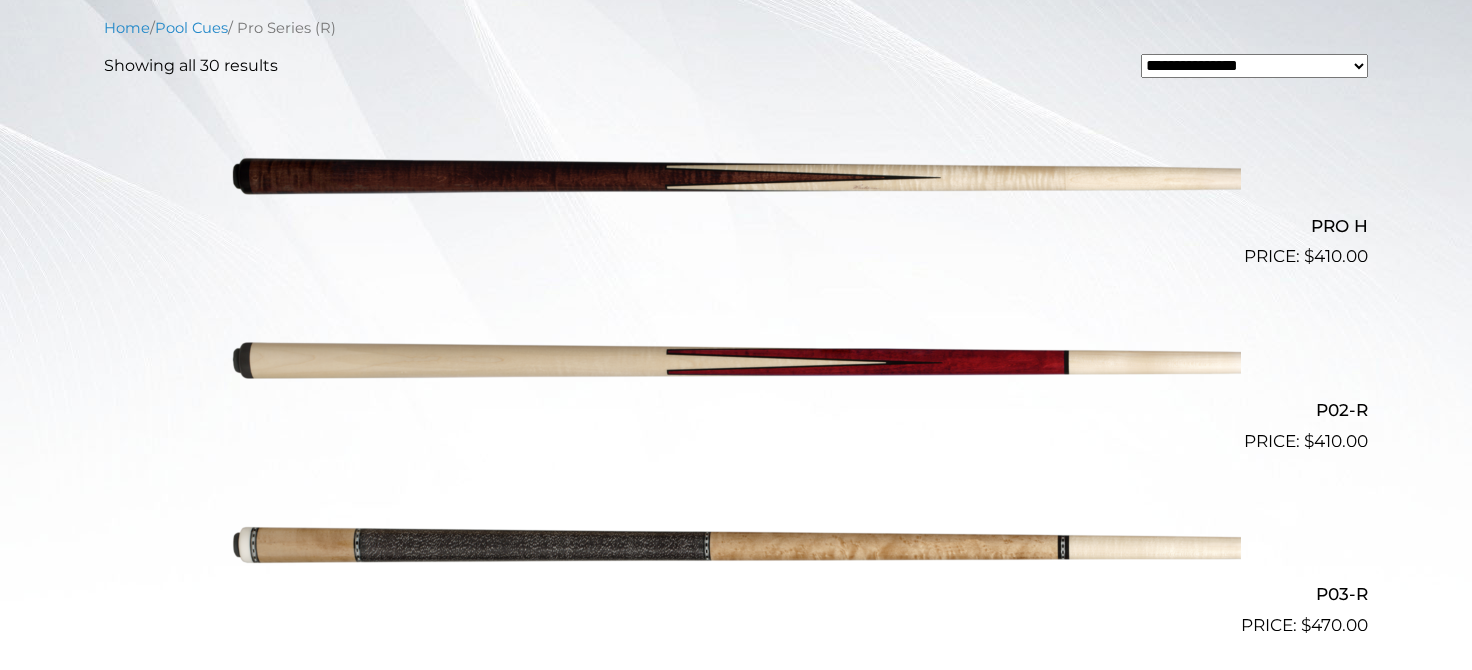 scroll, scrollTop: 552, scrollLeft: 0, axis: vertical 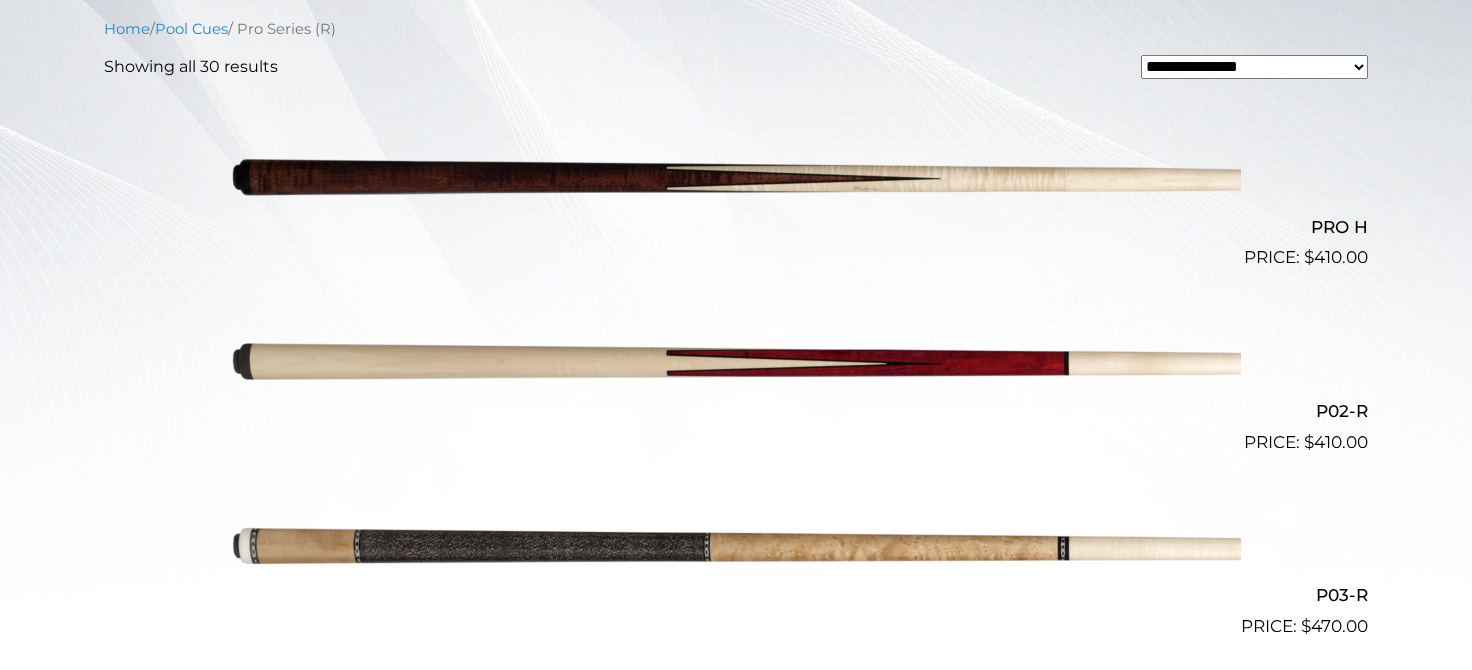click at bounding box center [736, 179] 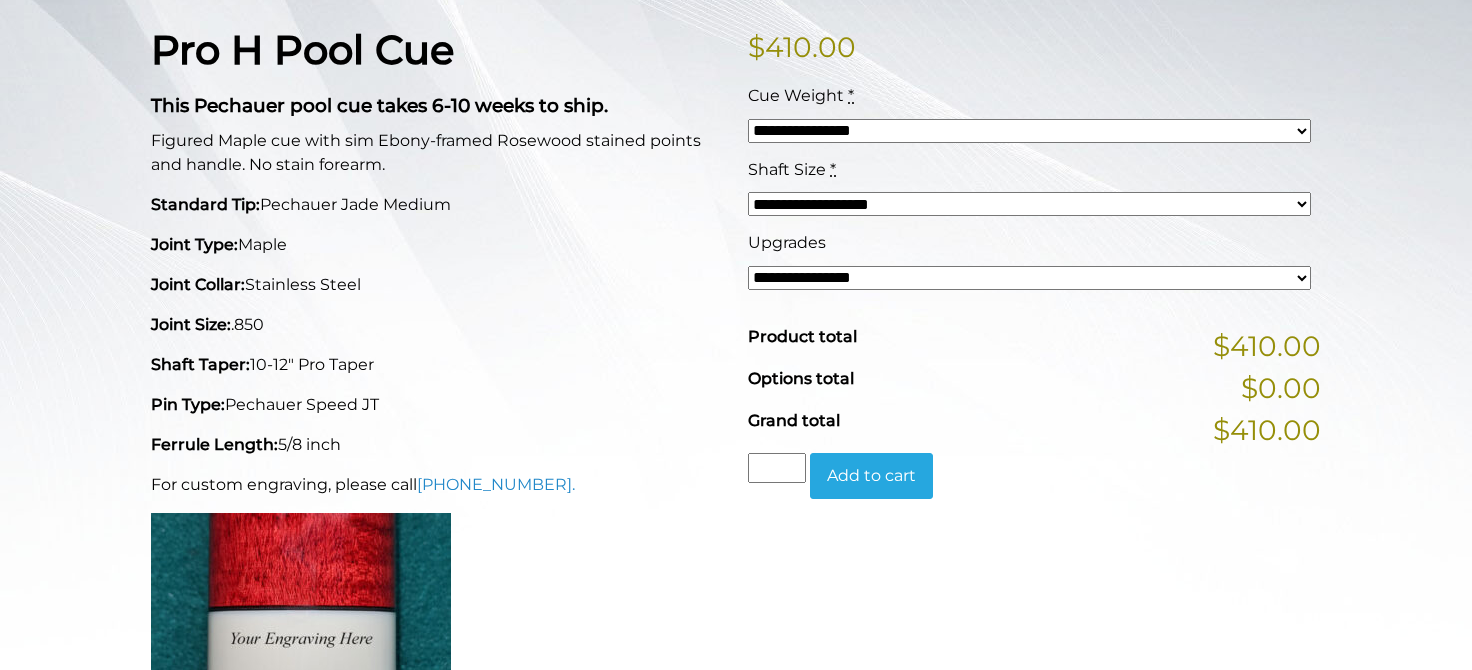scroll, scrollTop: 441, scrollLeft: 0, axis: vertical 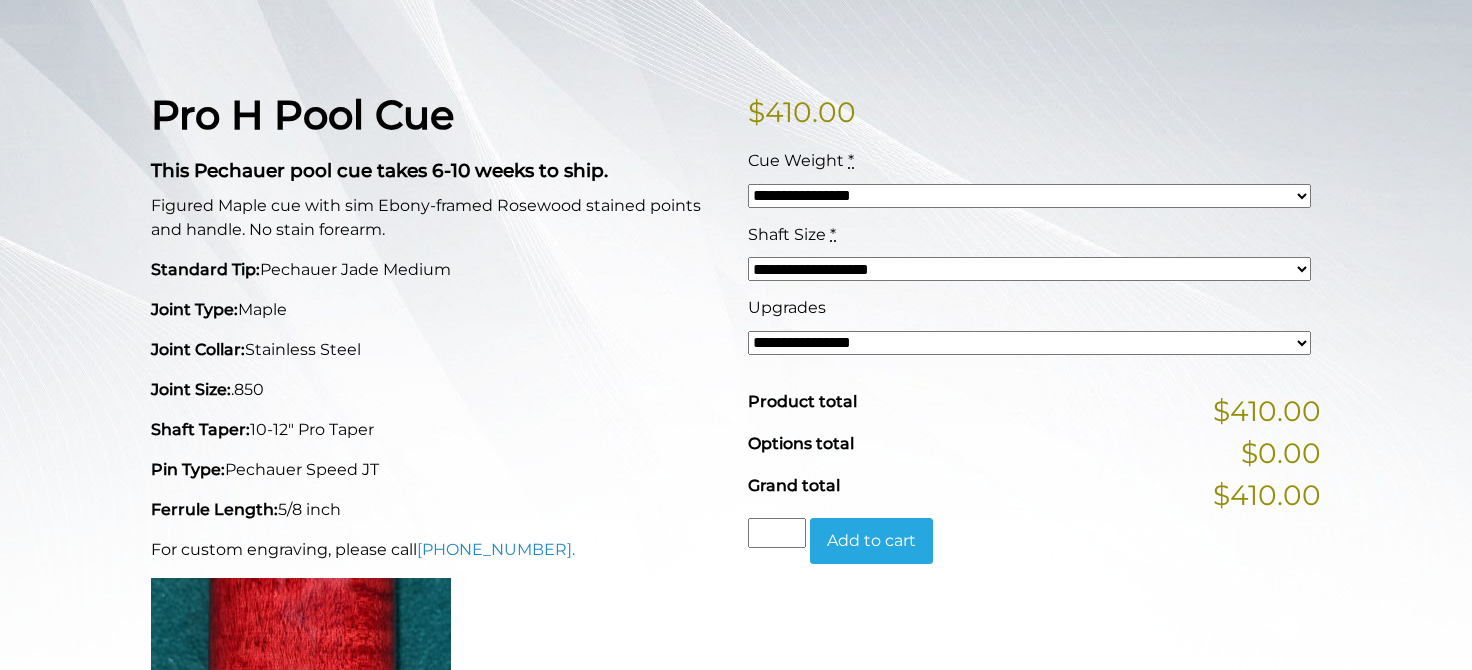click on "**********" at bounding box center (1029, 269) 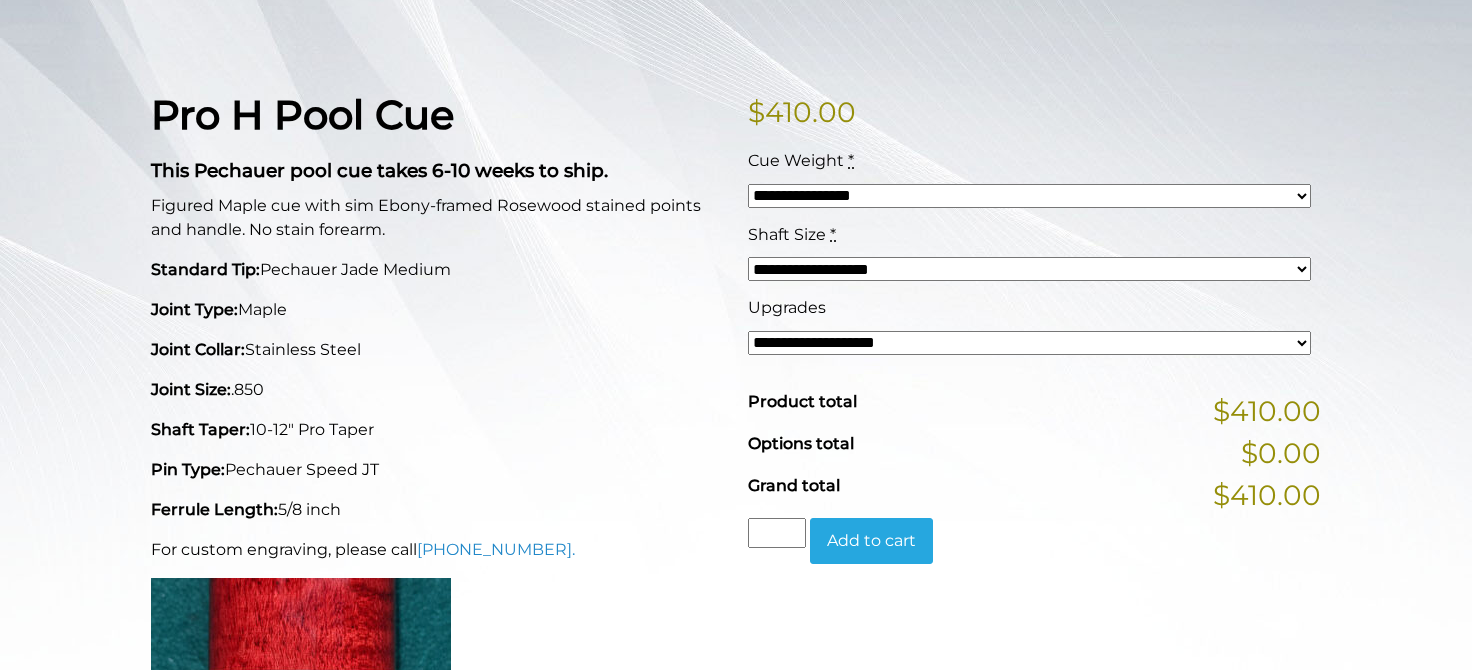 click on "**********" at bounding box center (0, 0) 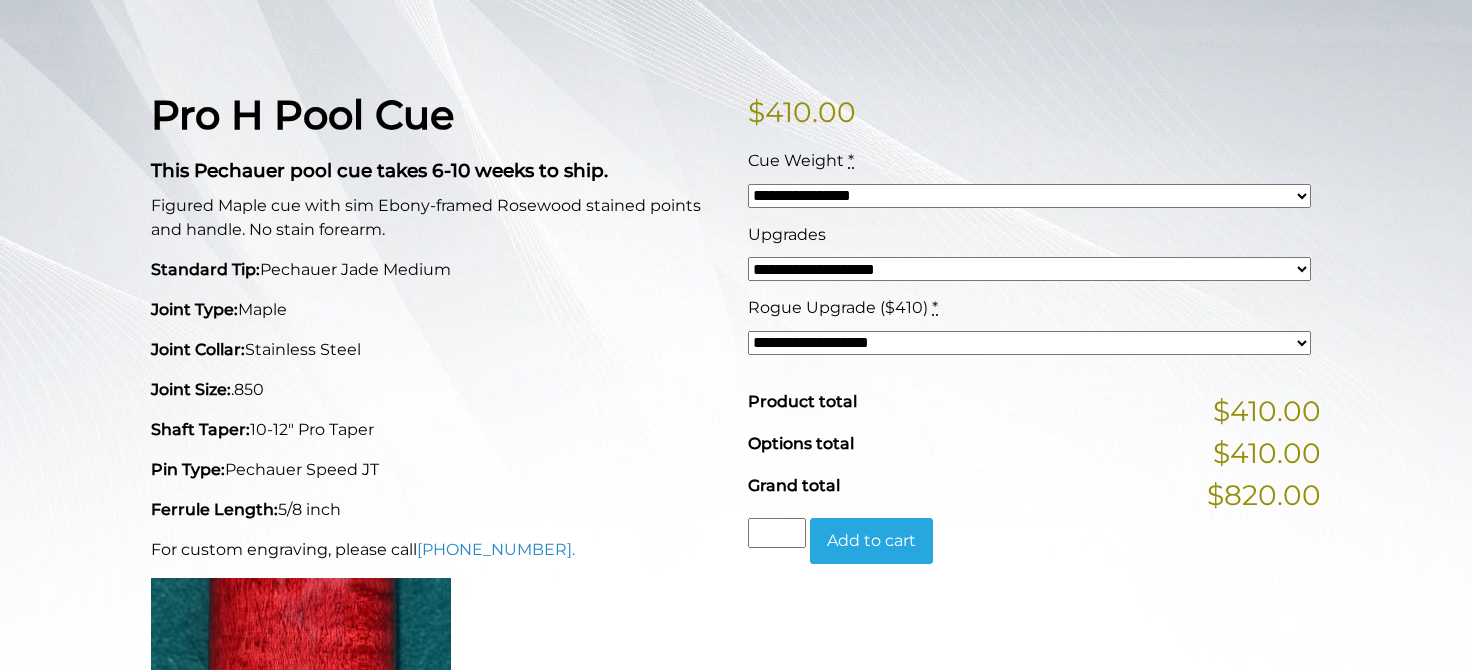 click on "**********" at bounding box center (1029, 343) 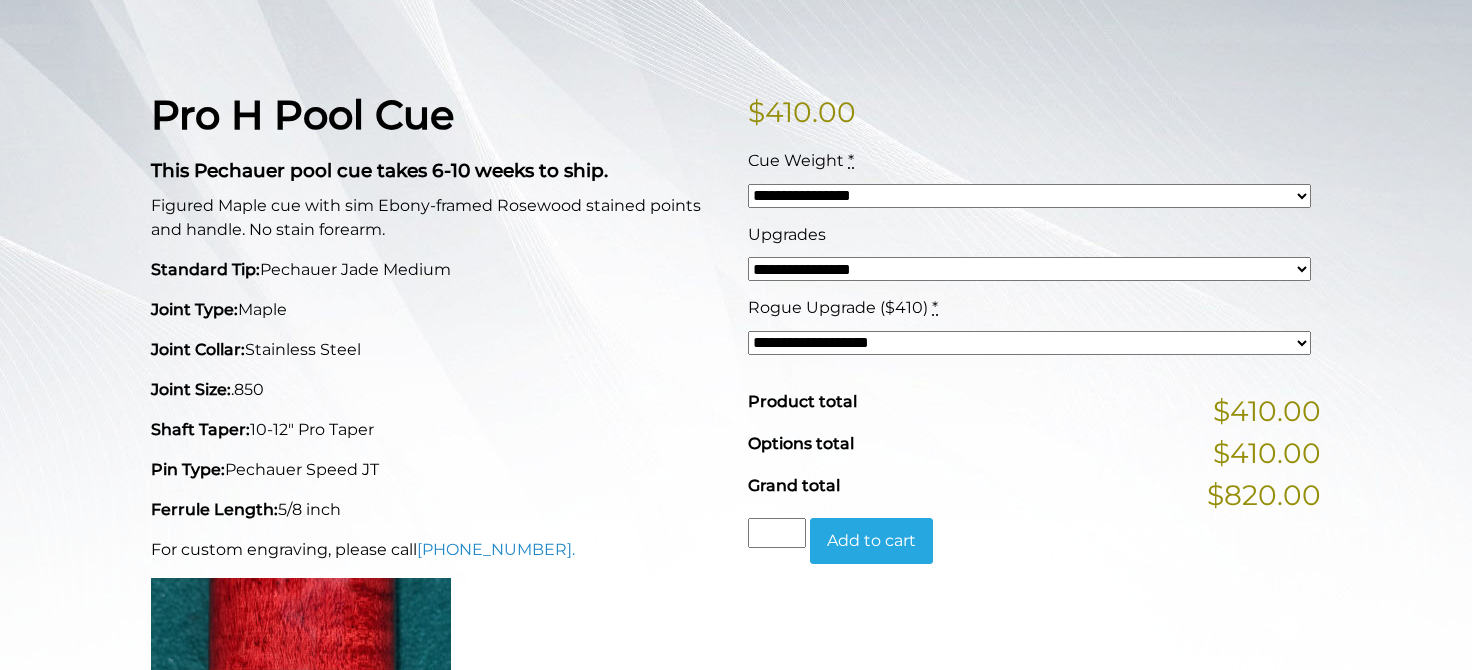 click on "**********" at bounding box center (0, 0) 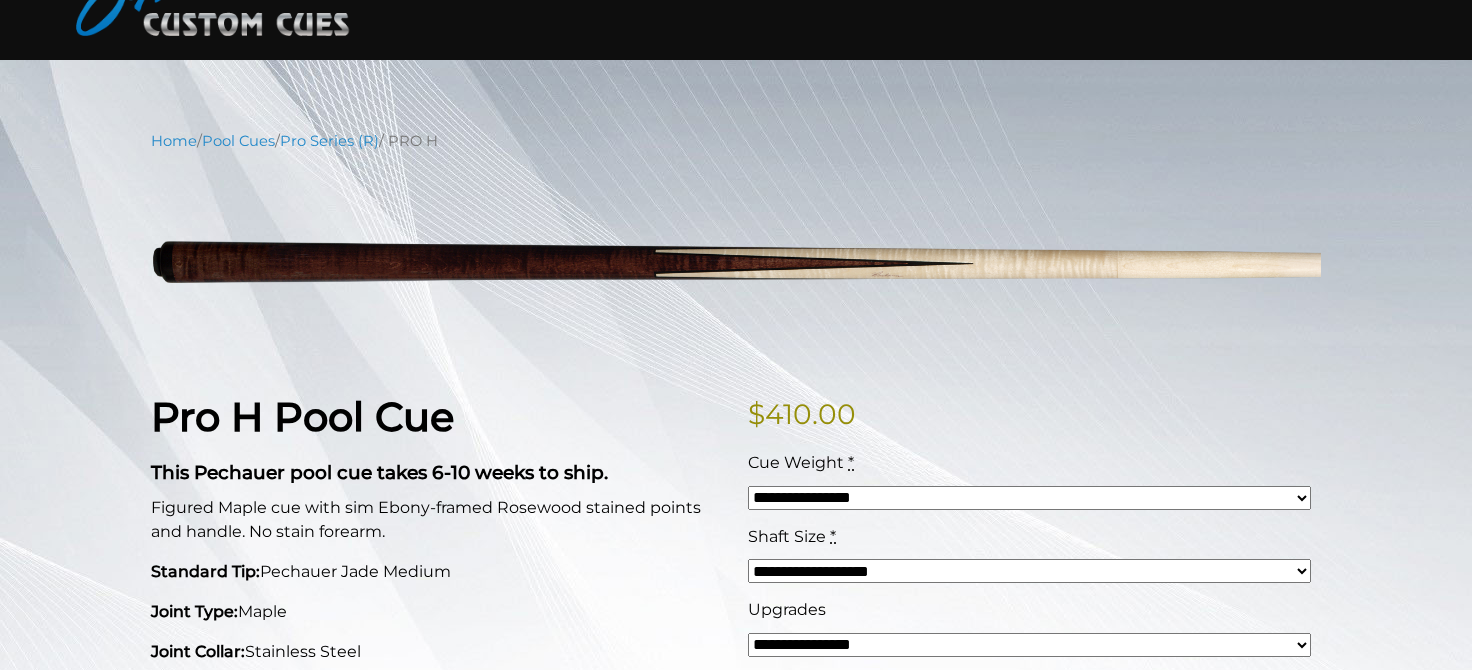 scroll, scrollTop: 0, scrollLeft: 0, axis: both 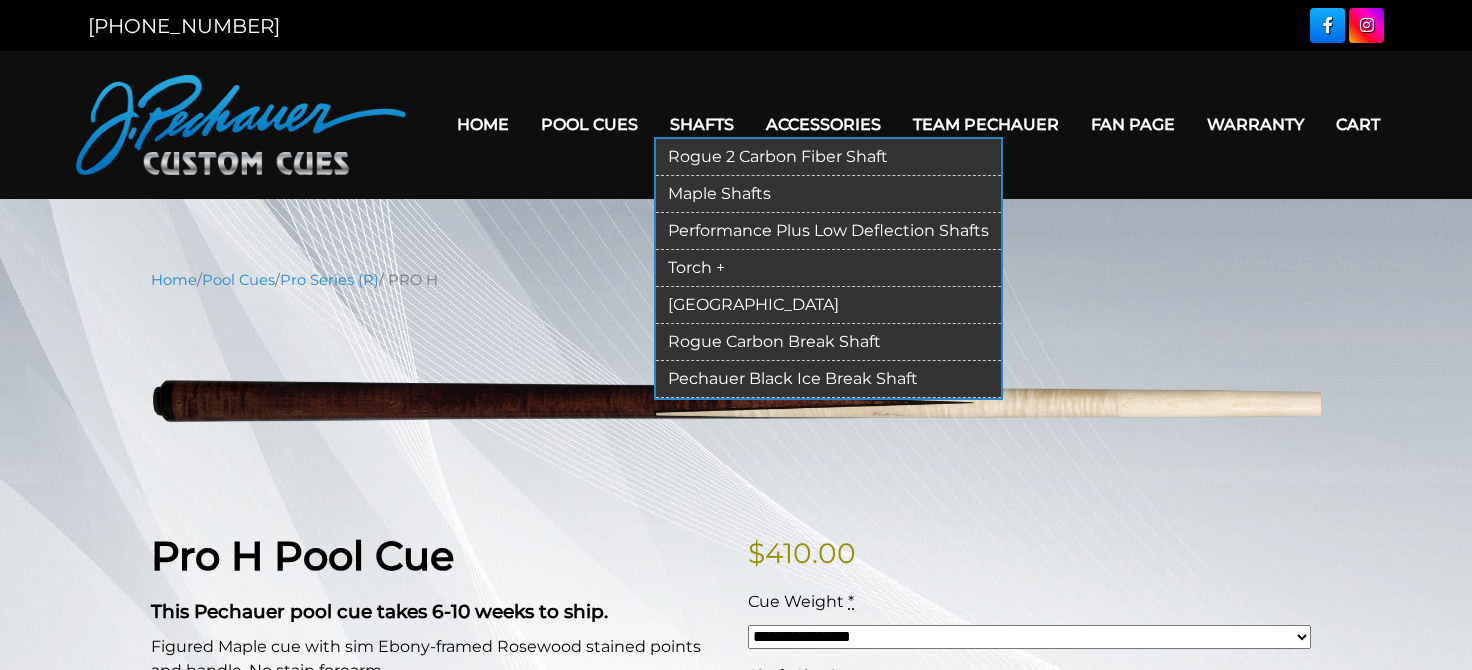 click on "Shafts" at bounding box center (702, 124) 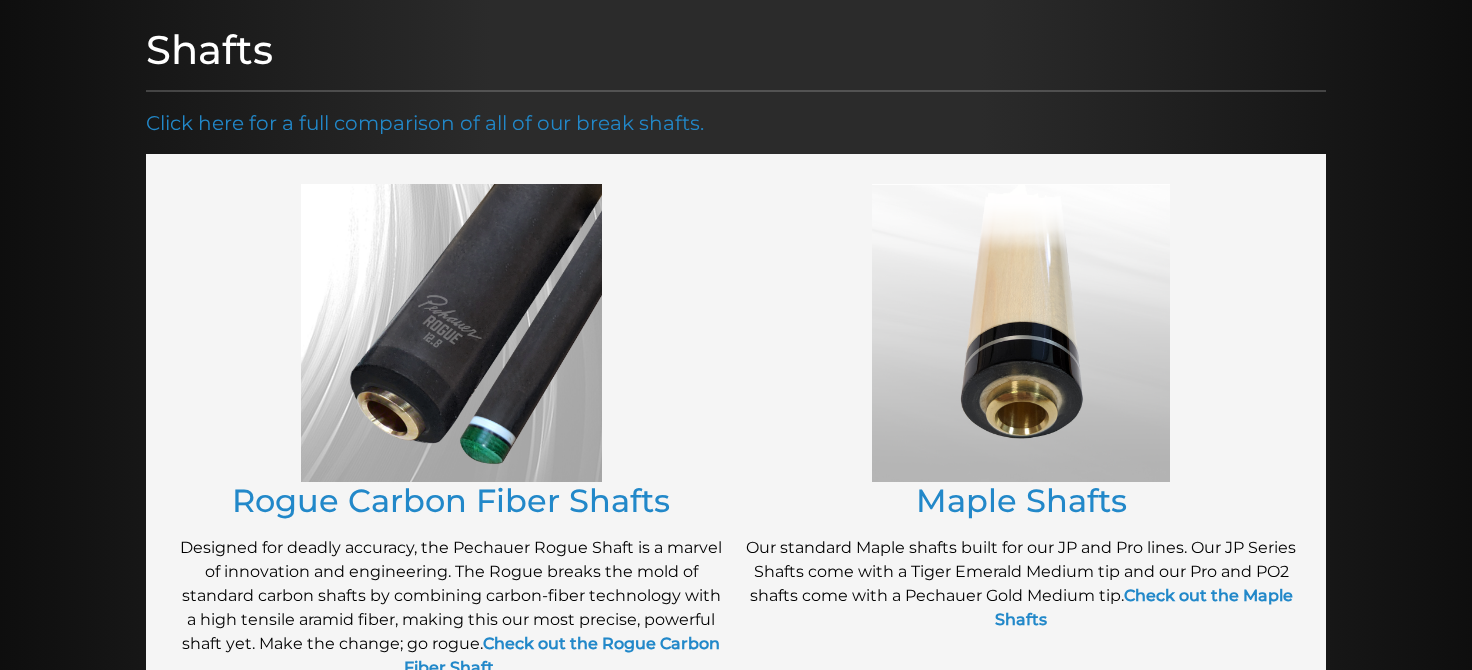 scroll, scrollTop: 331, scrollLeft: 0, axis: vertical 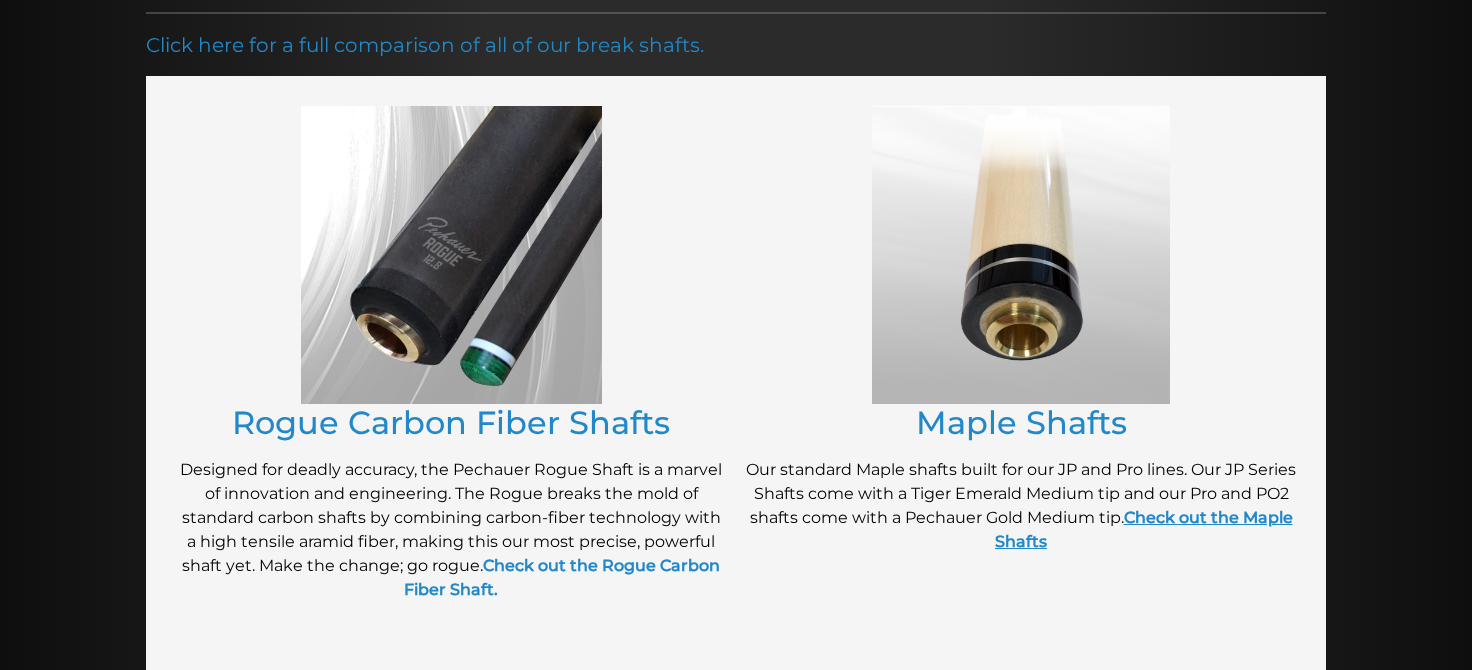 click on "Check out the Maple Shafts" at bounding box center (1144, 529) 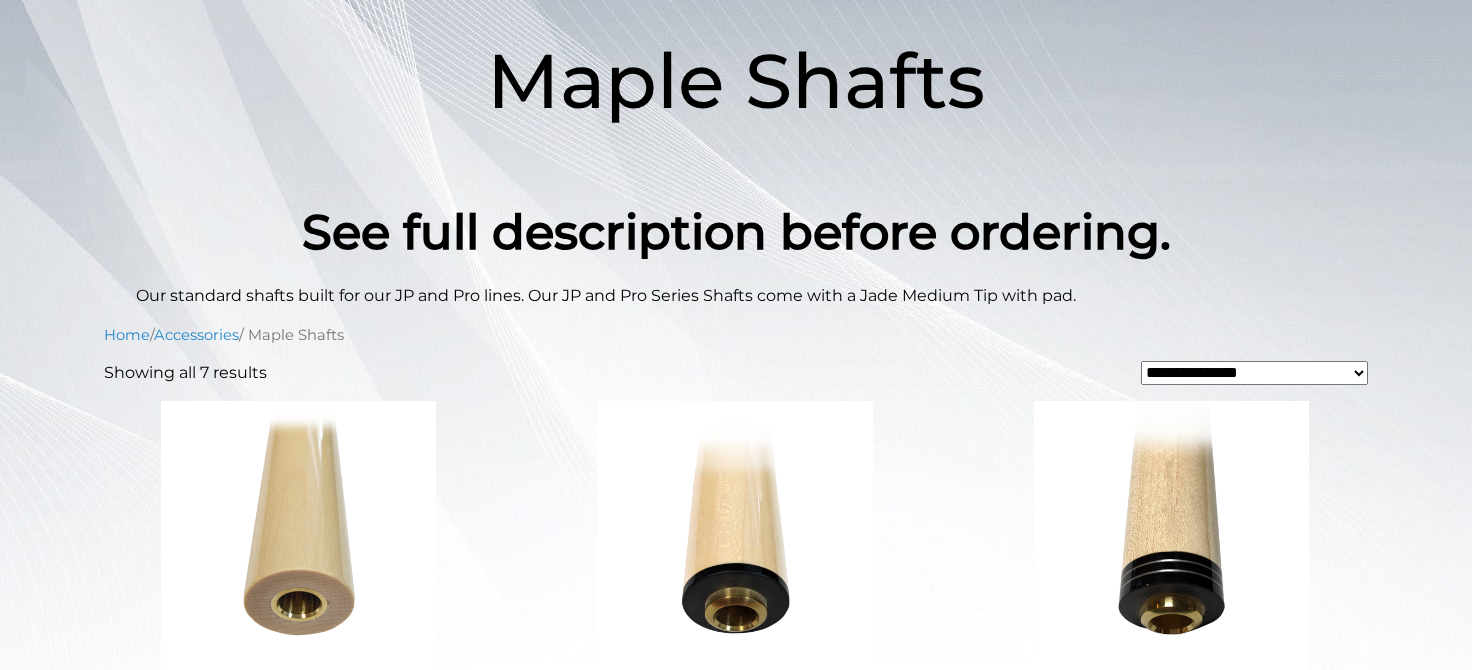 scroll, scrollTop: 307, scrollLeft: 0, axis: vertical 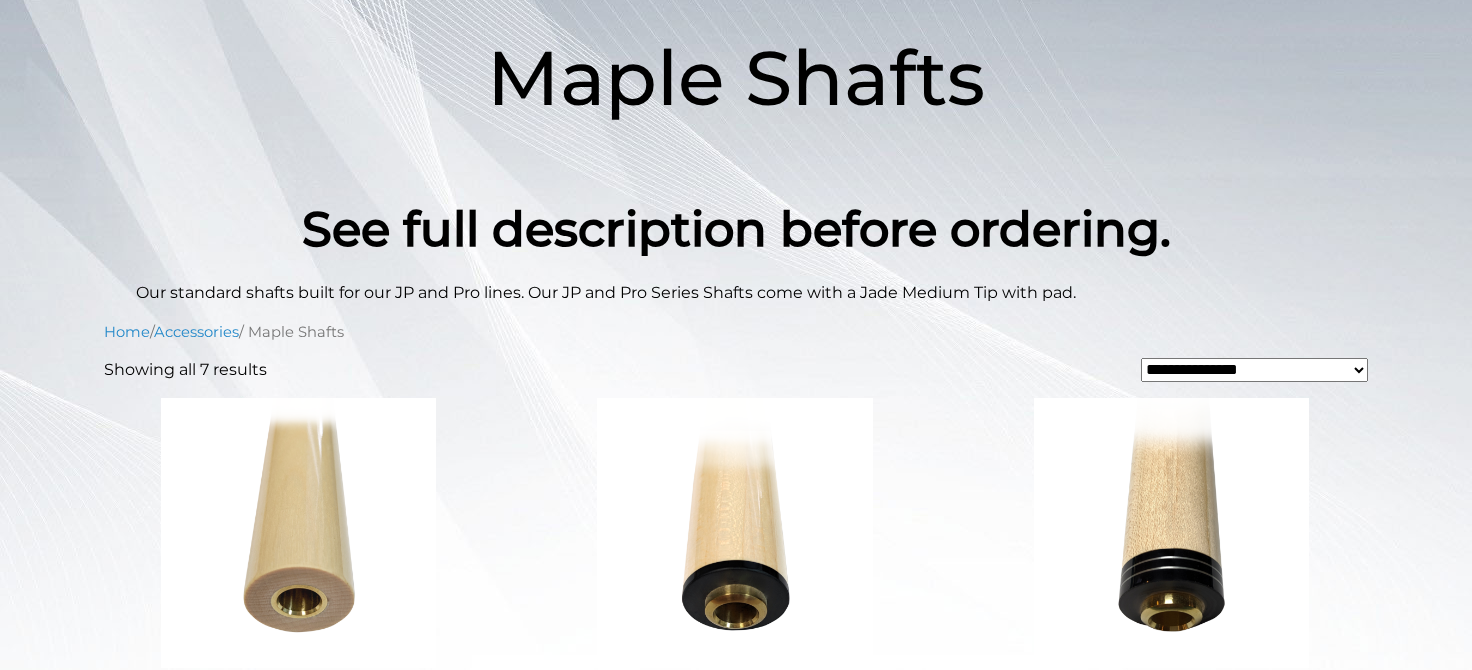 click on "**********" at bounding box center (1254, 370) 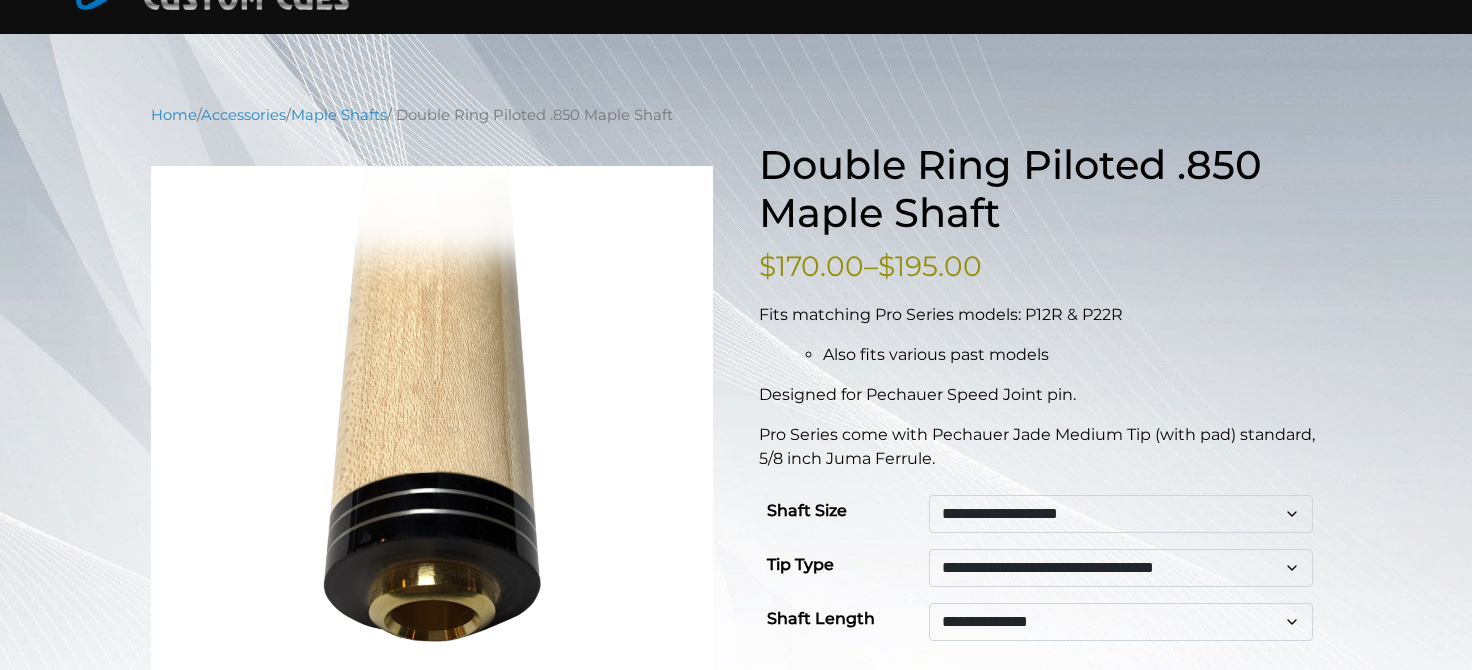 scroll, scrollTop: 220, scrollLeft: 0, axis: vertical 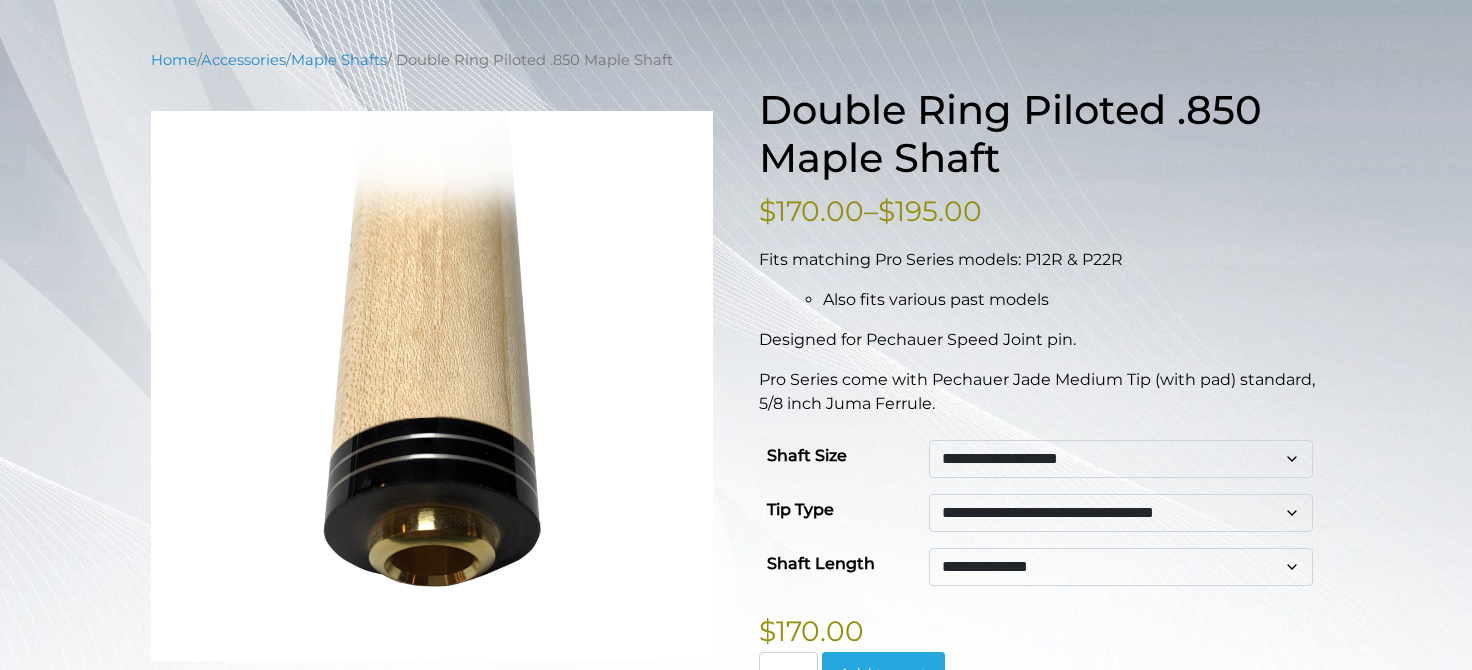click on "**********" 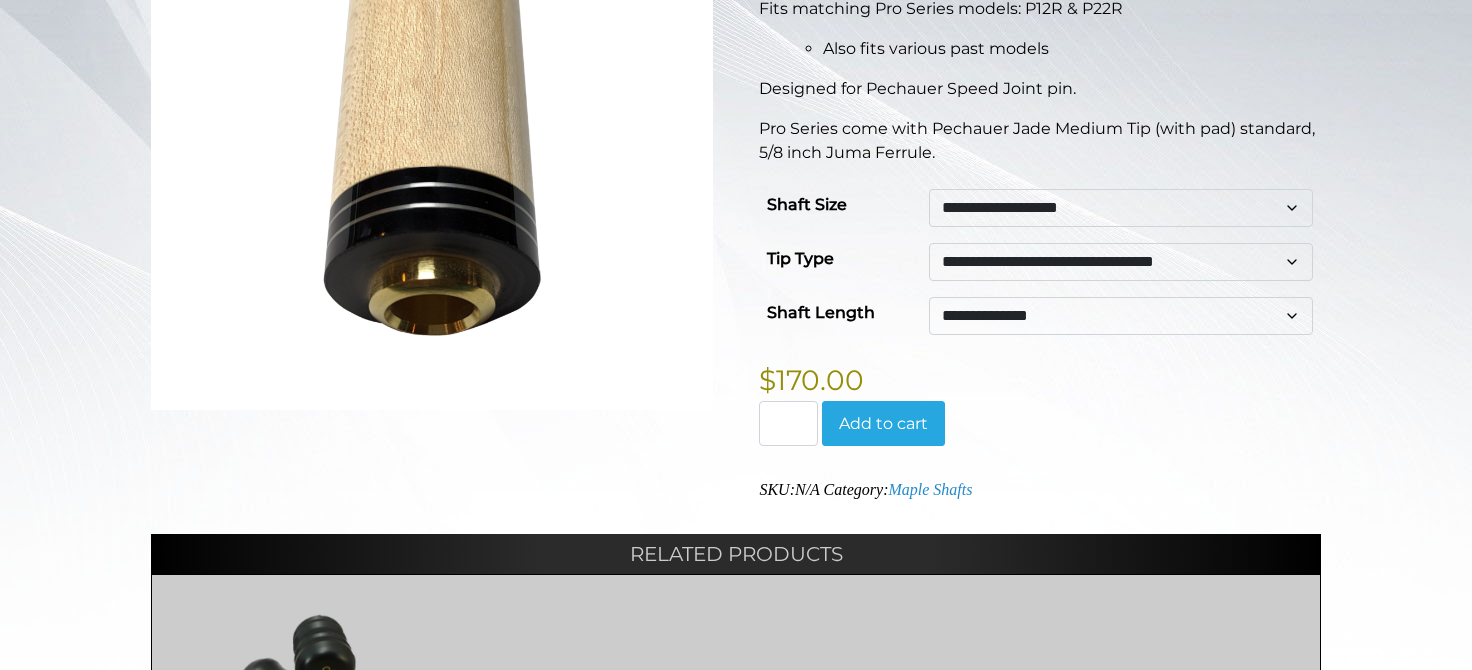 scroll, scrollTop: 552, scrollLeft: 0, axis: vertical 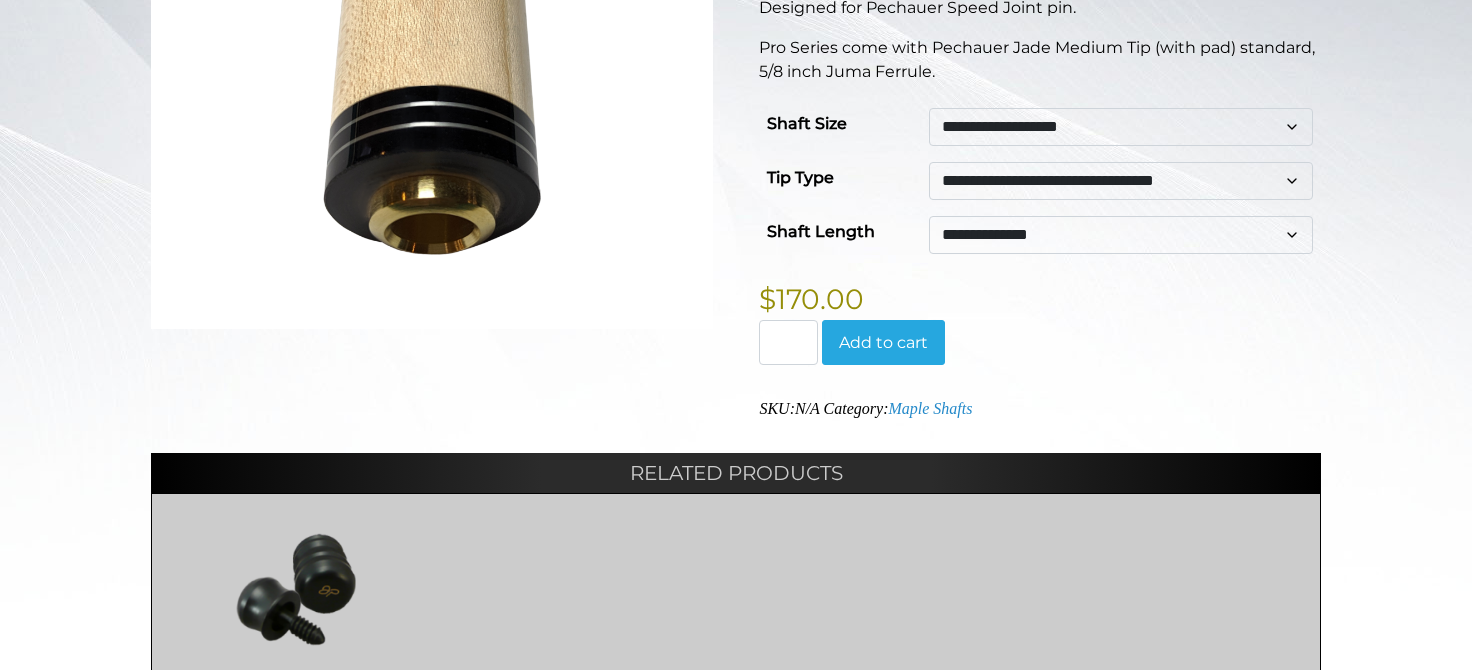 click on "*" 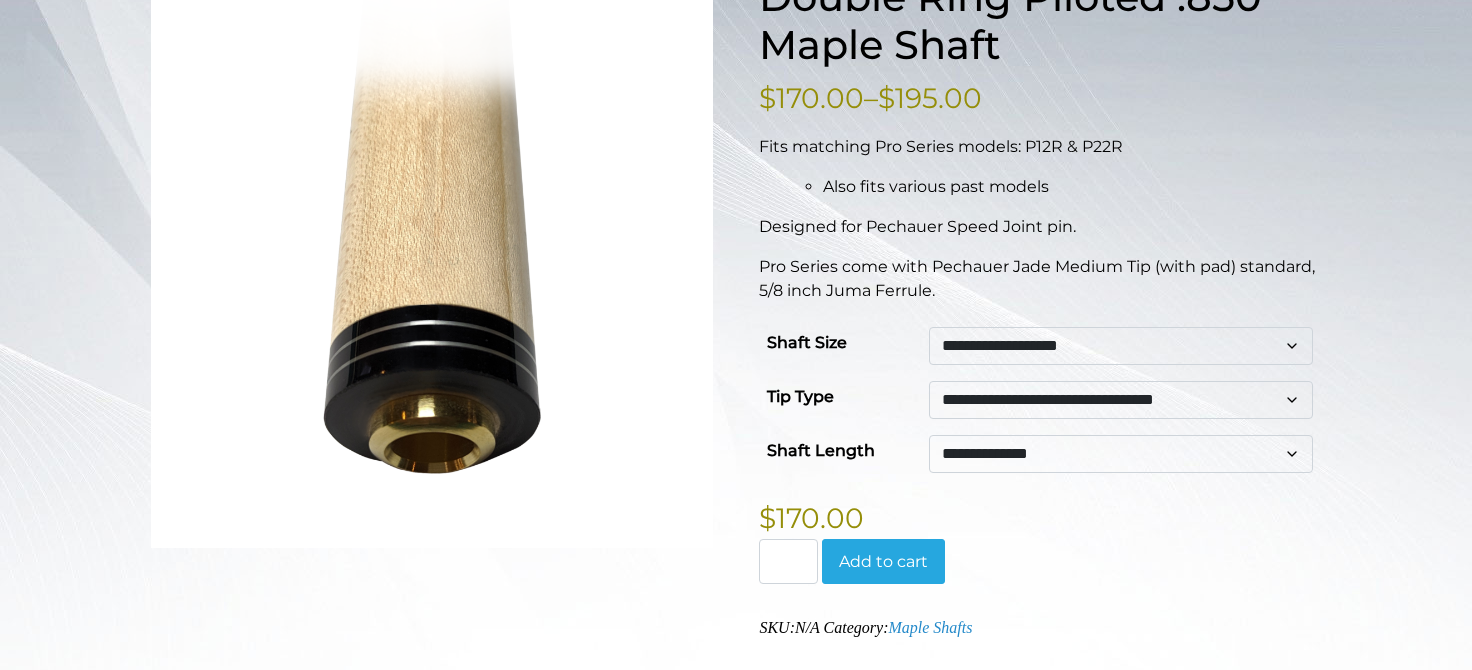 scroll, scrollTop: 331, scrollLeft: 0, axis: vertical 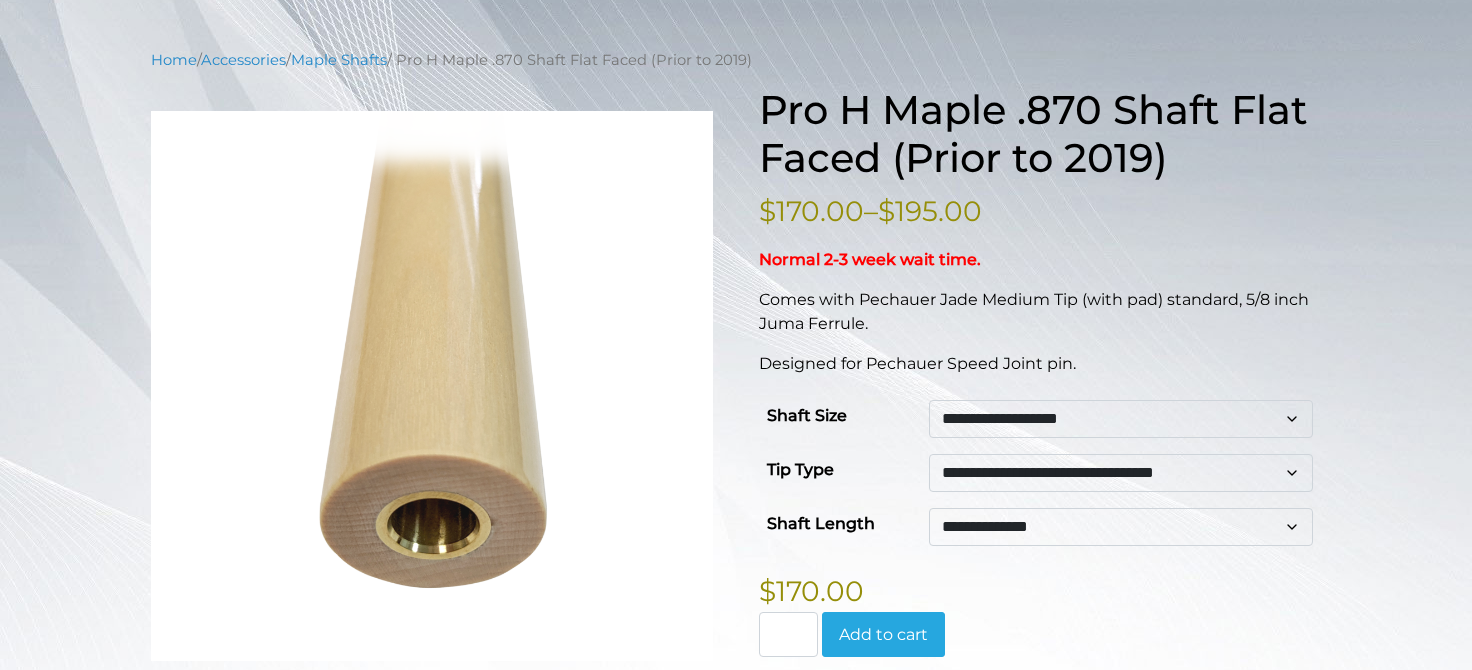 click on "**********" 